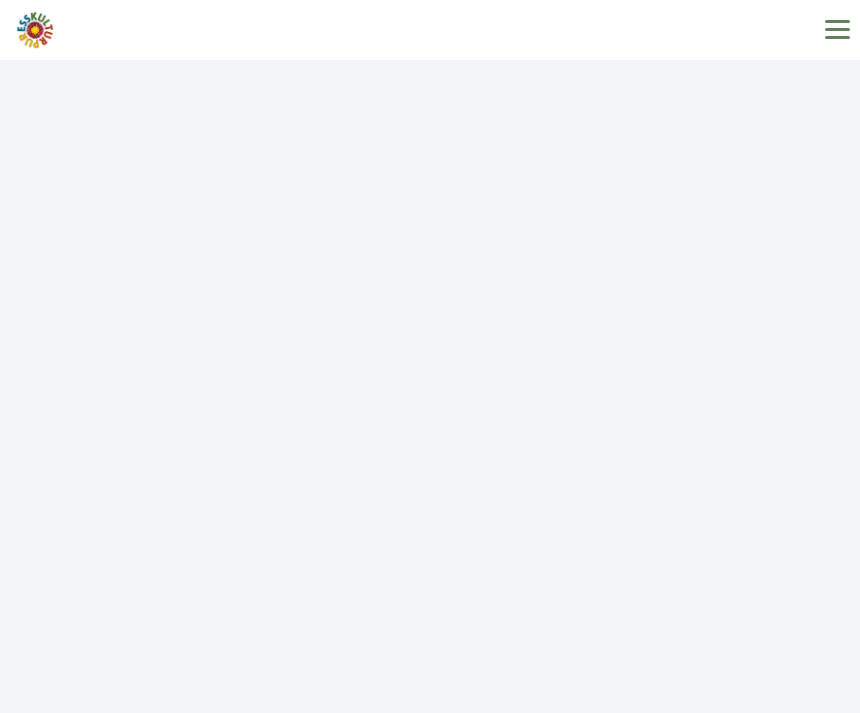 scroll, scrollTop: 0, scrollLeft: 0, axis: both 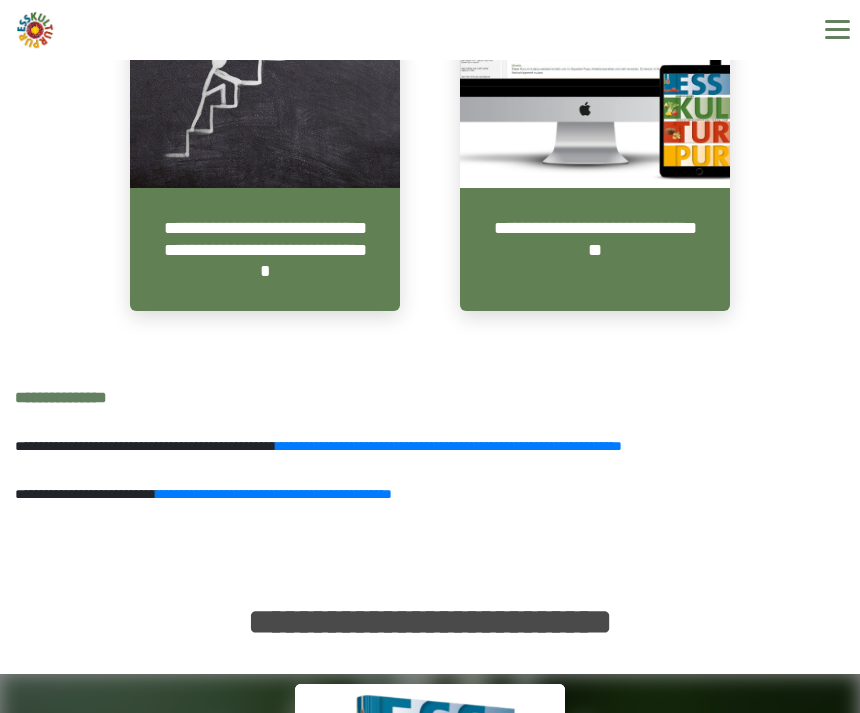click on "**********" at bounding box center [595, 249] 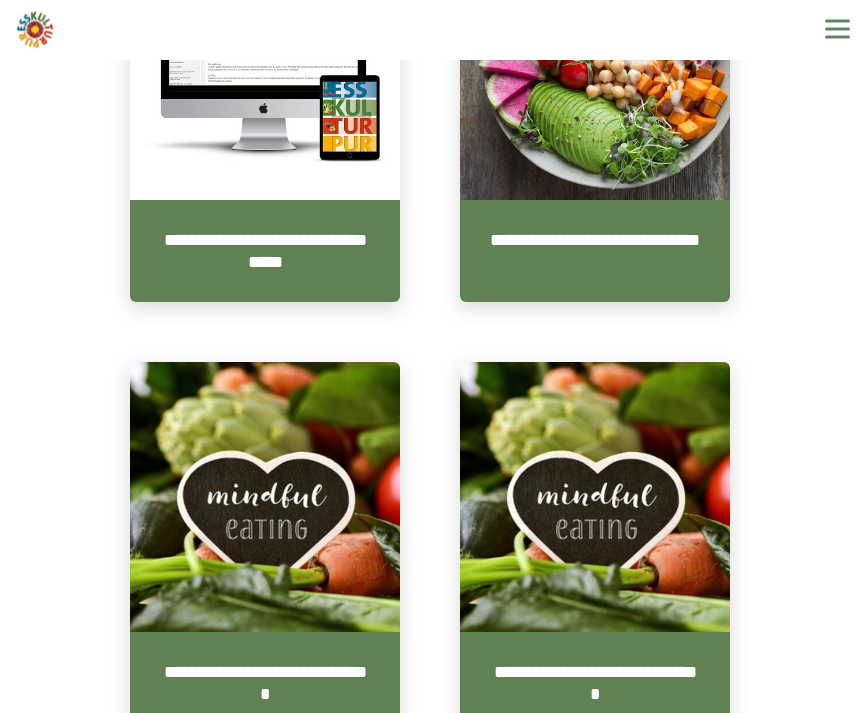 scroll, scrollTop: 1001, scrollLeft: 0, axis: vertical 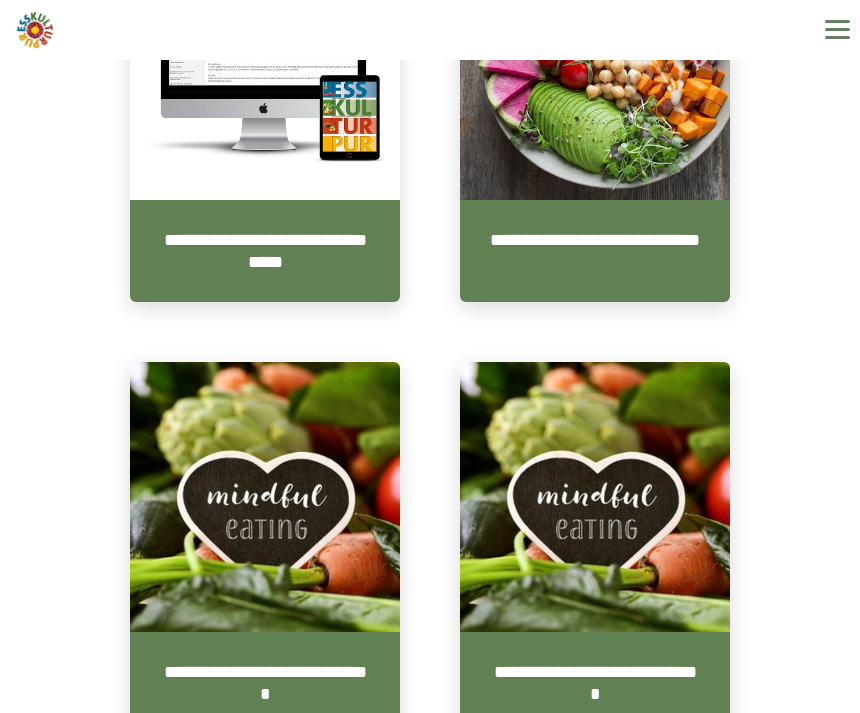 click on "**********" at bounding box center [595, 251] 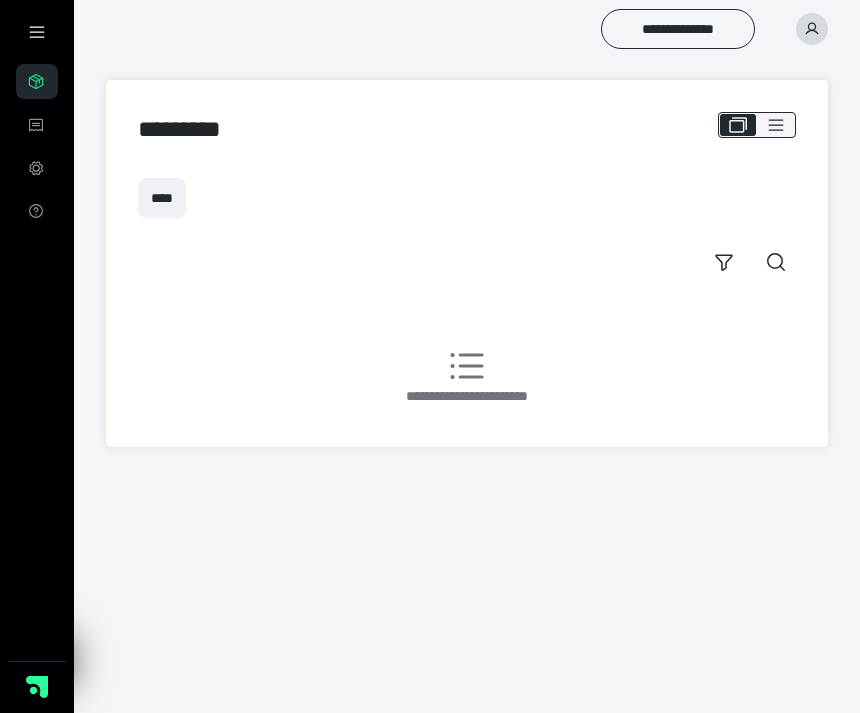 scroll, scrollTop: 0, scrollLeft: 0, axis: both 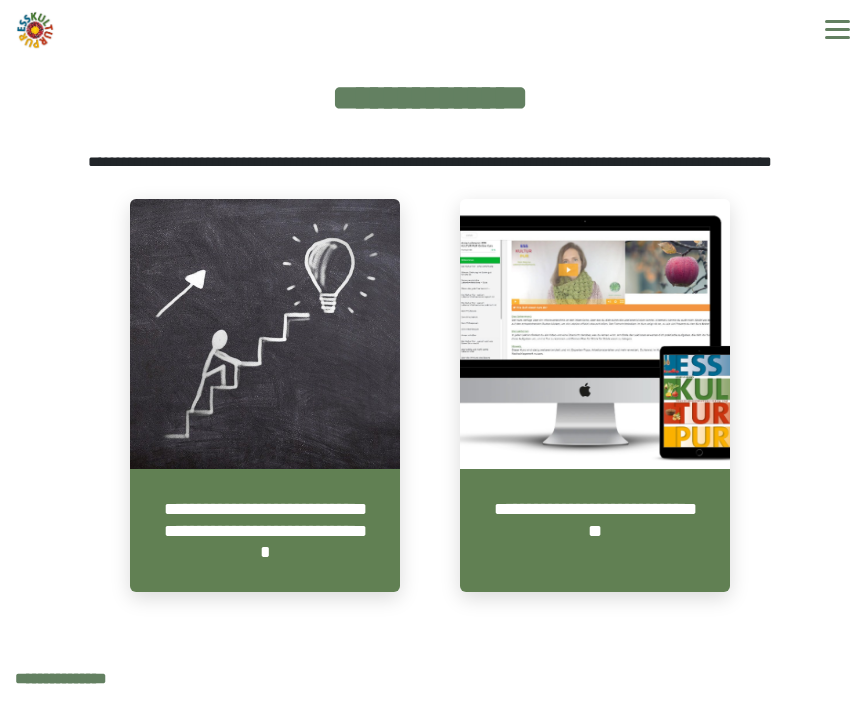 click at bounding box center (595, 334) 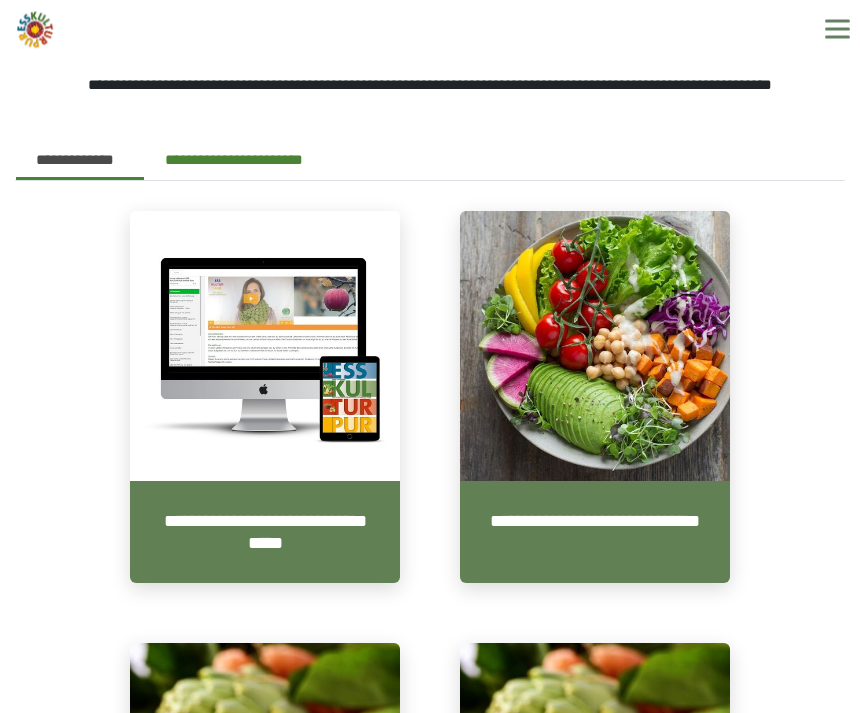 scroll, scrollTop: 769, scrollLeft: 0, axis: vertical 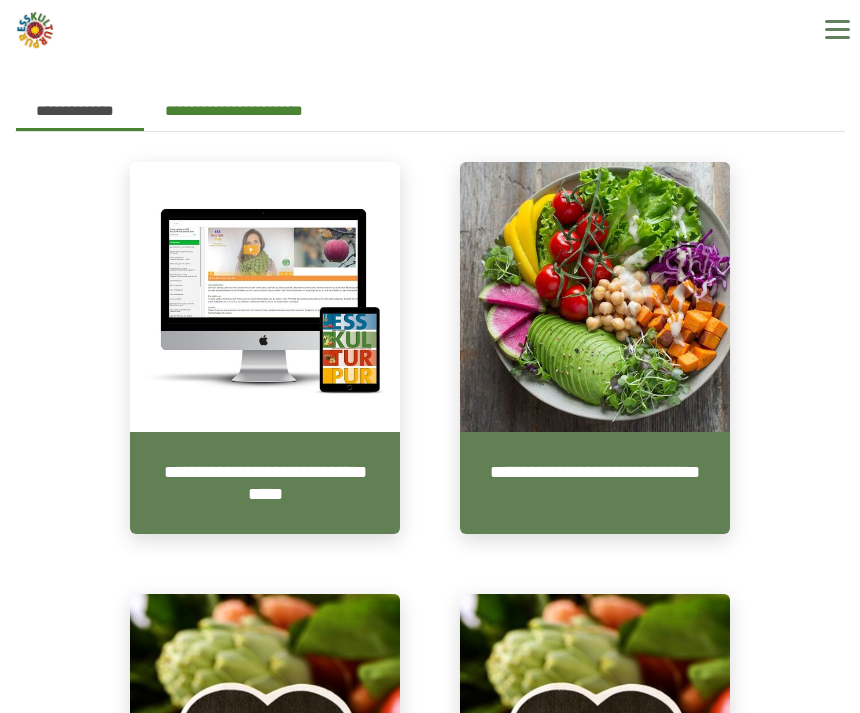 click at bounding box center (265, 297) 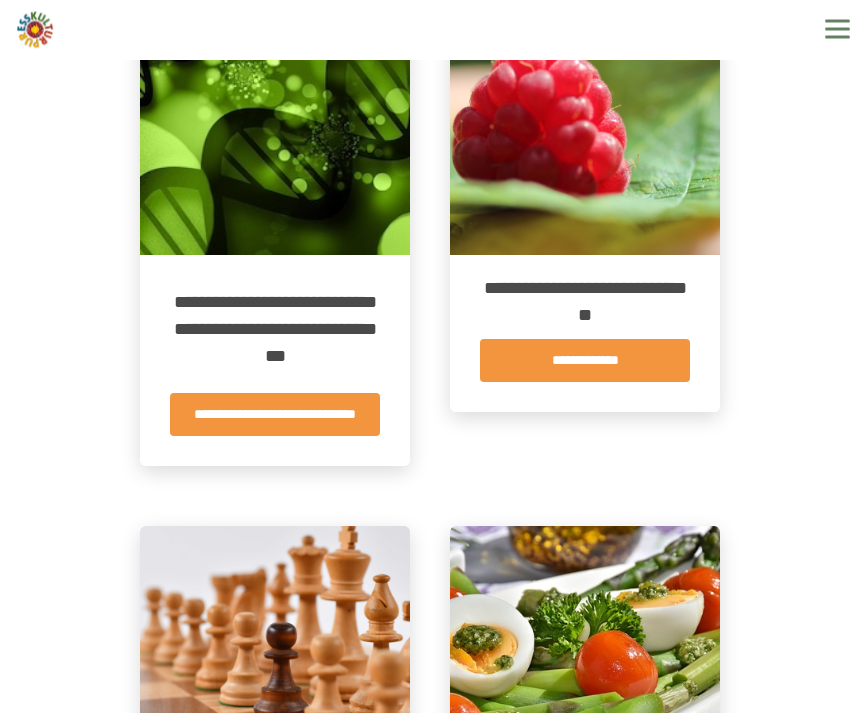 scroll, scrollTop: 414, scrollLeft: 0, axis: vertical 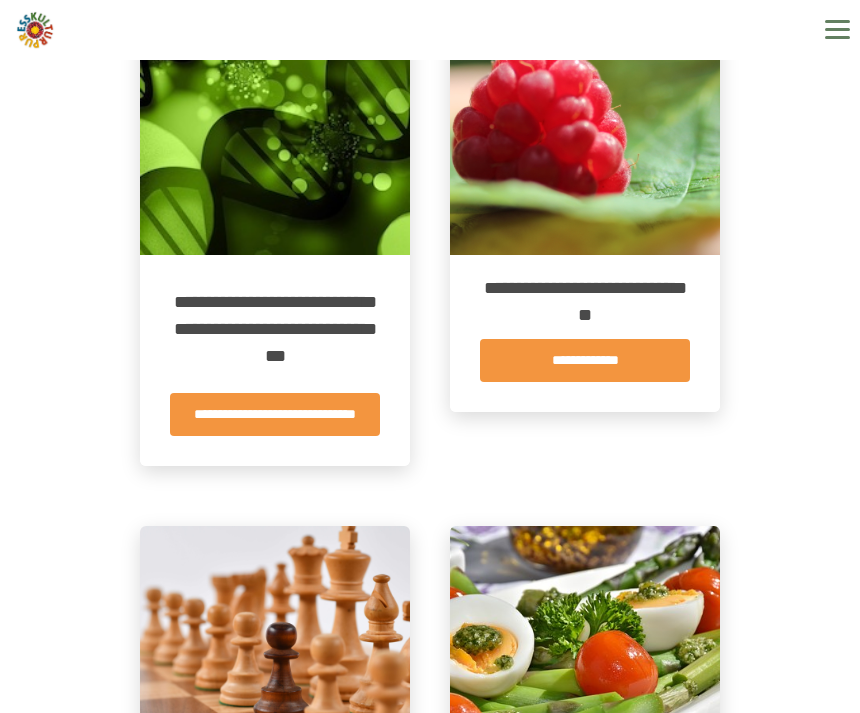 click on "**********" at bounding box center (585, 360) 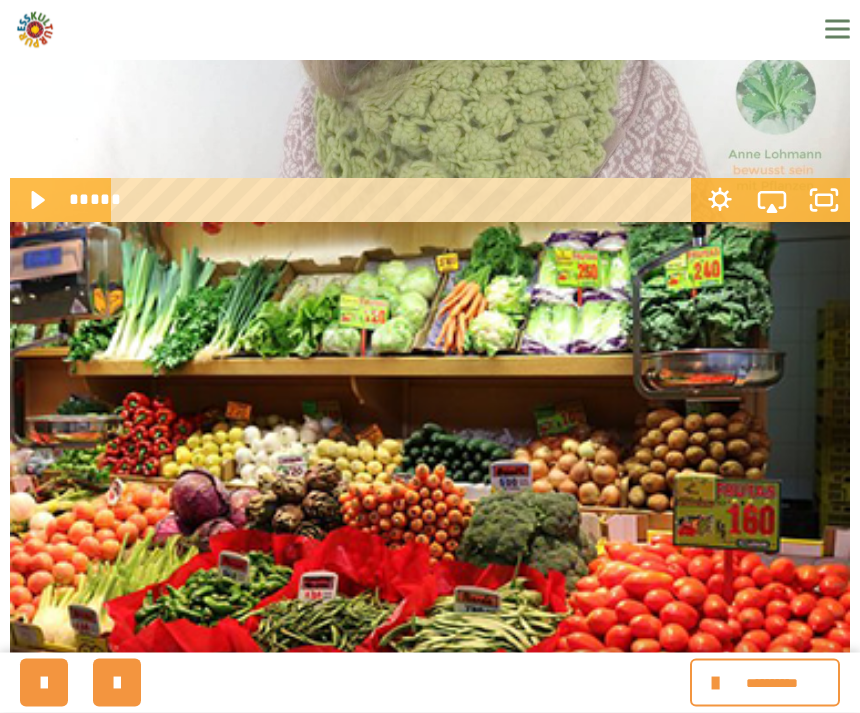 scroll, scrollTop: 790, scrollLeft: 0, axis: vertical 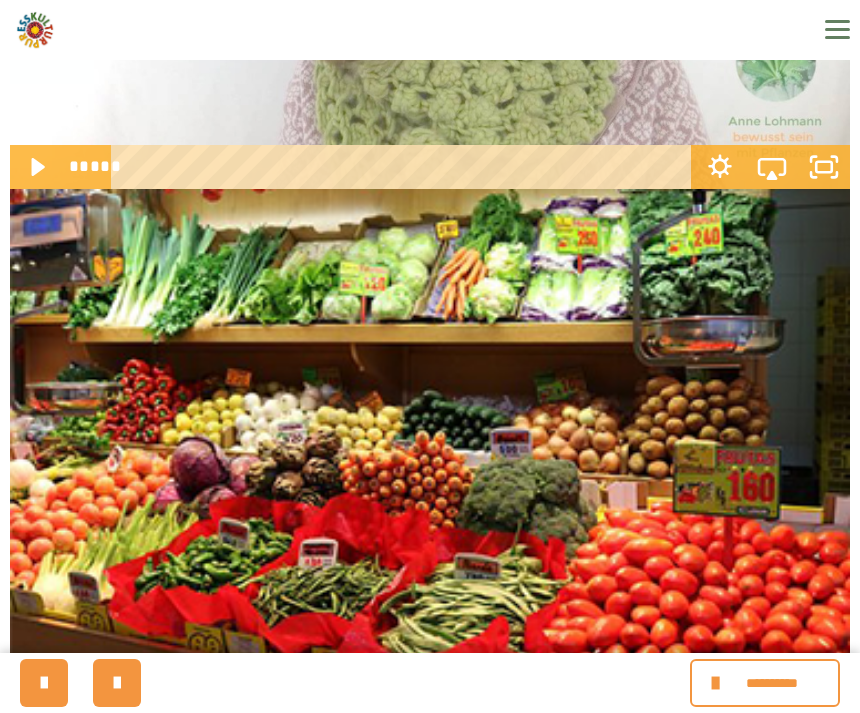 click at bounding box center (117, 683) 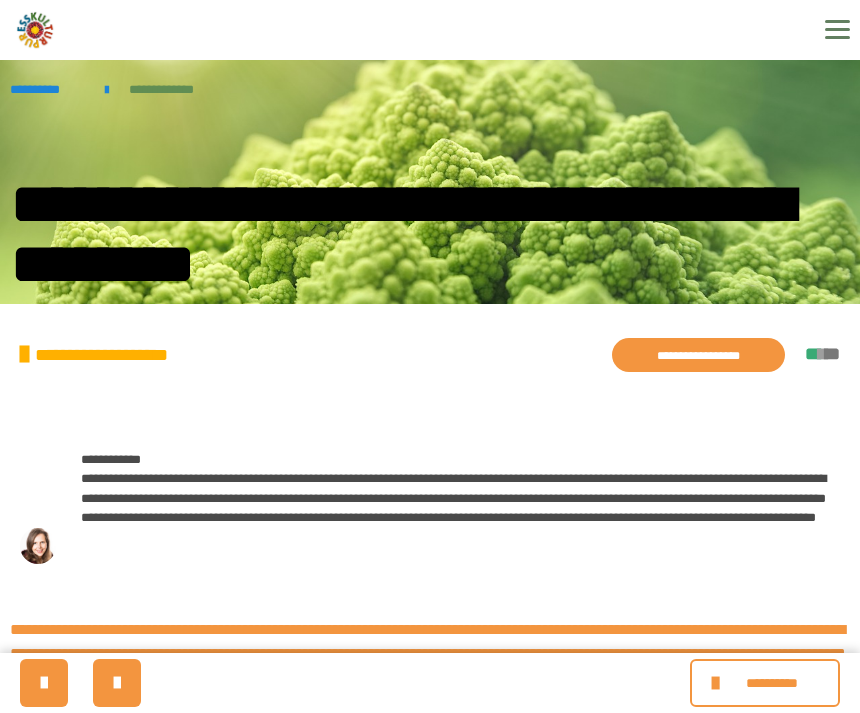 click at bounding box center (117, 683) 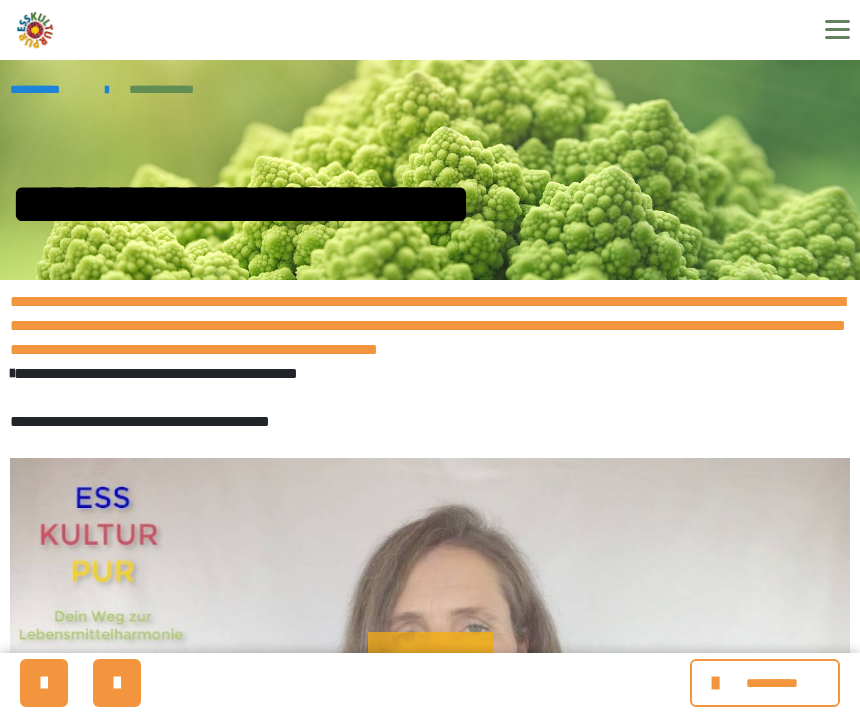click at bounding box center [117, 683] 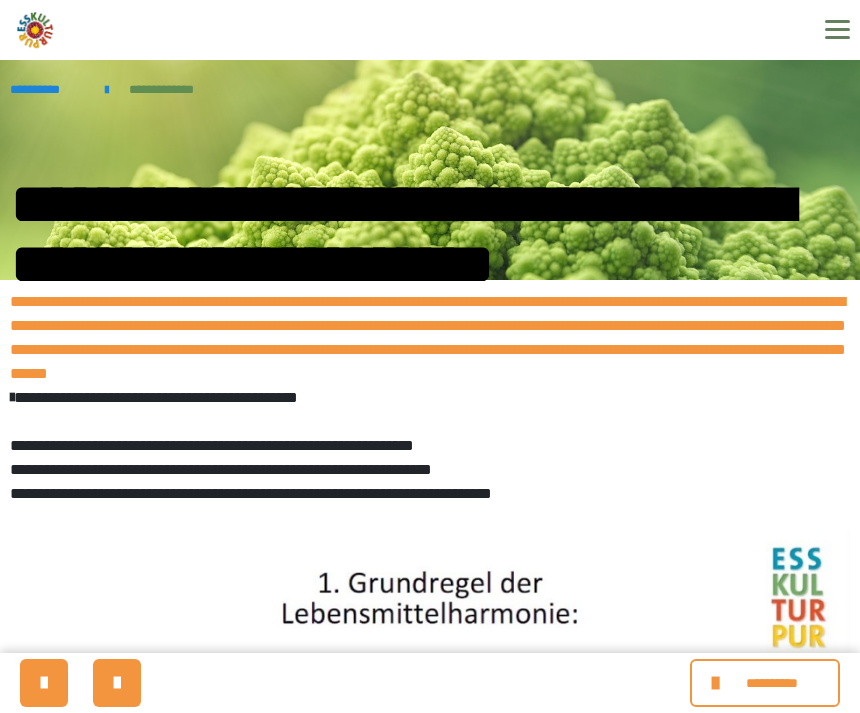 click at bounding box center (117, 683) 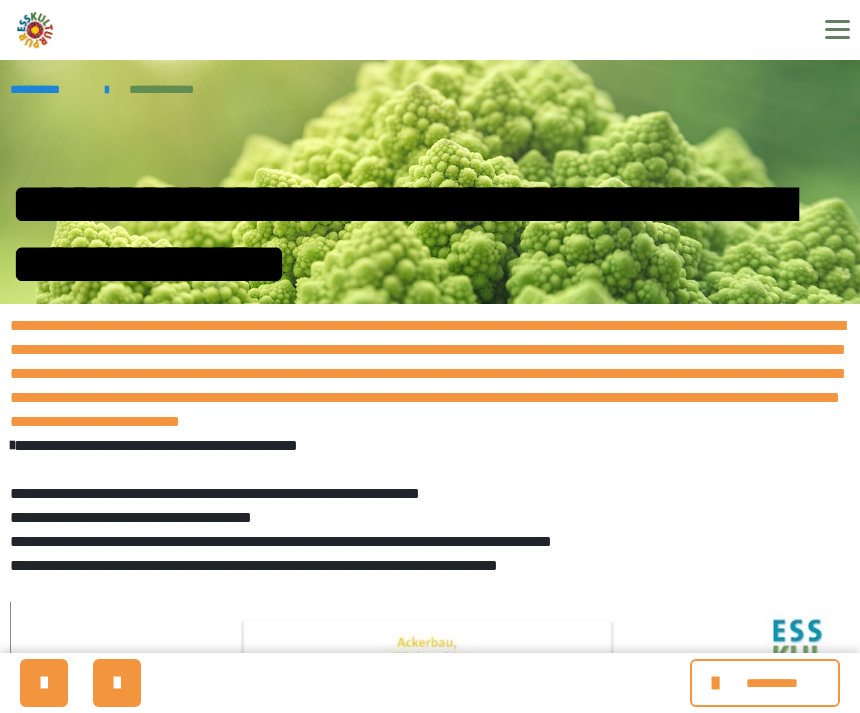 click at bounding box center [117, 683] 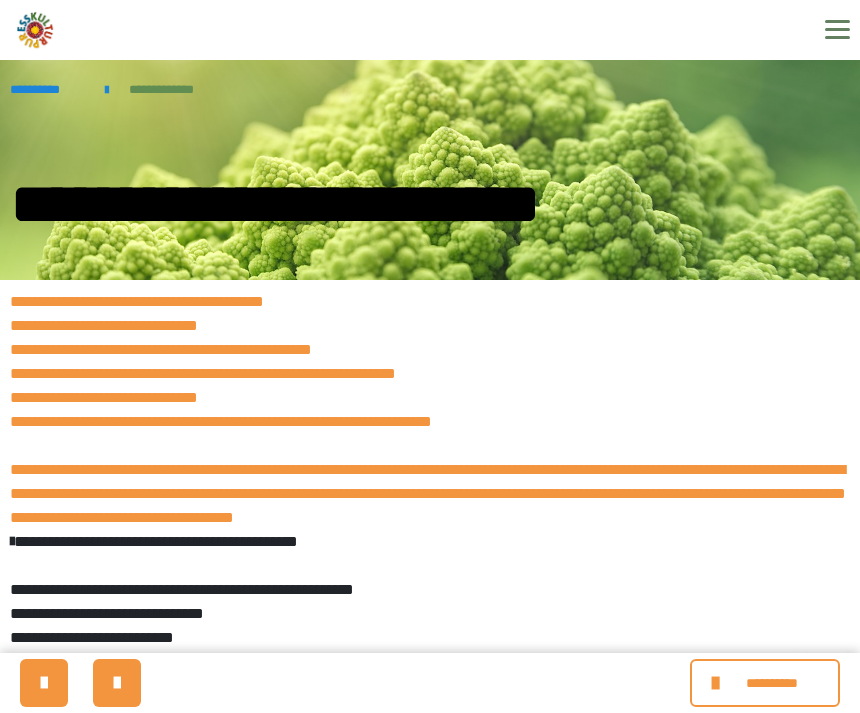 click at bounding box center [117, 683] 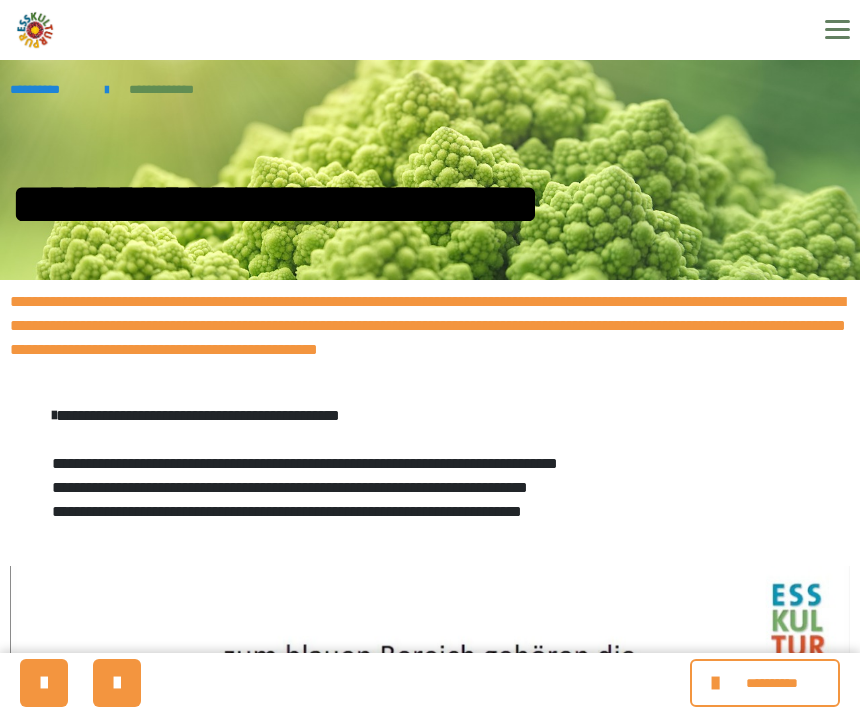 click at bounding box center (117, 683) 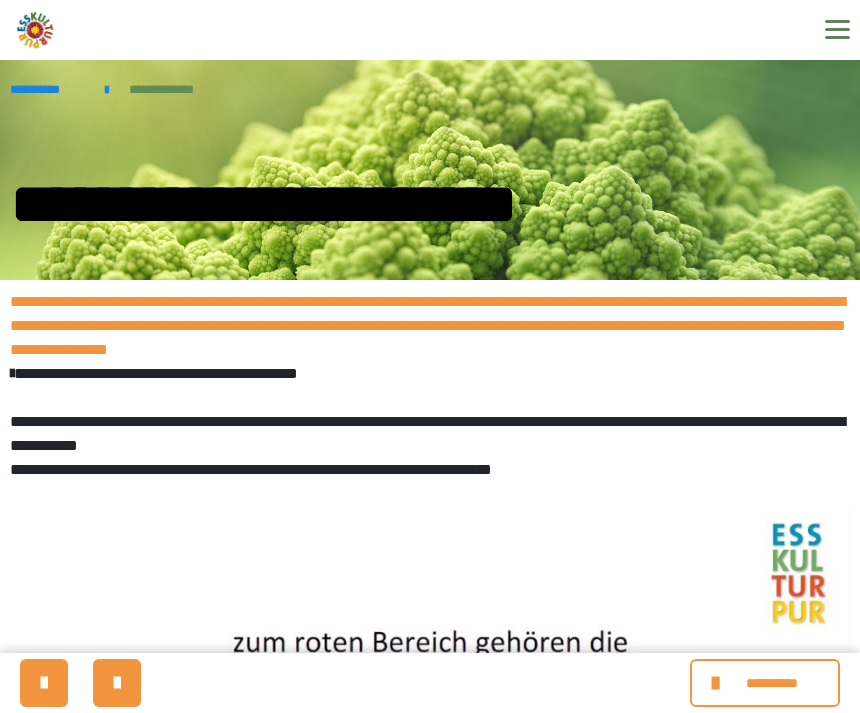 click at bounding box center (117, 683) 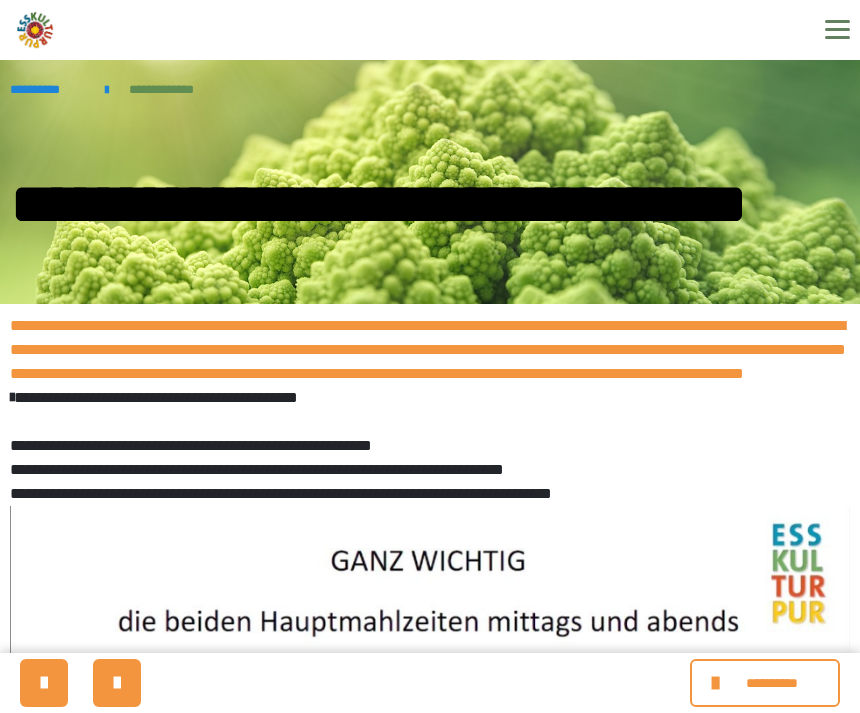 click at bounding box center (117, 683) 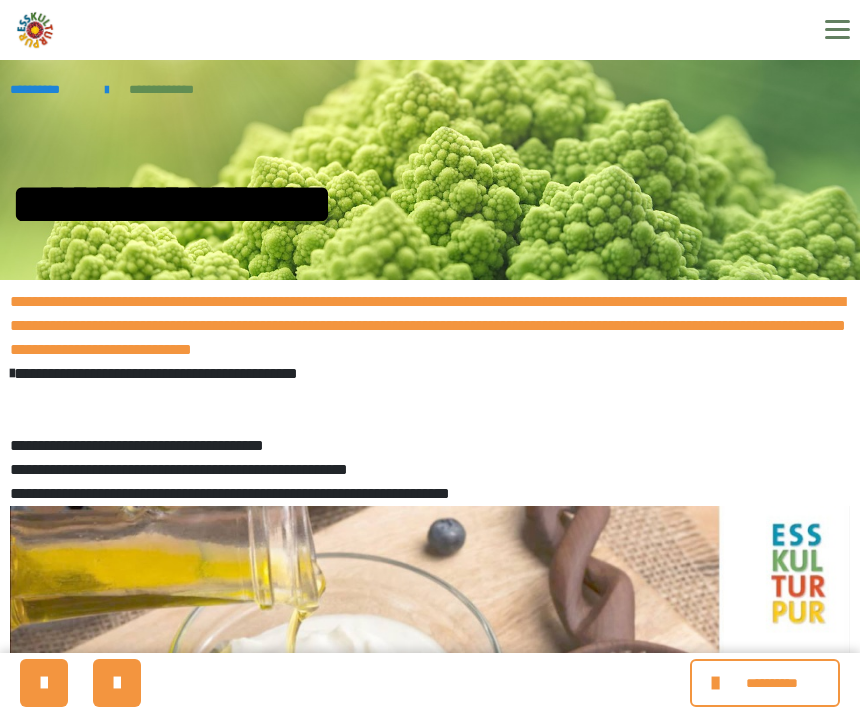 click at bounding box center (117, 683) 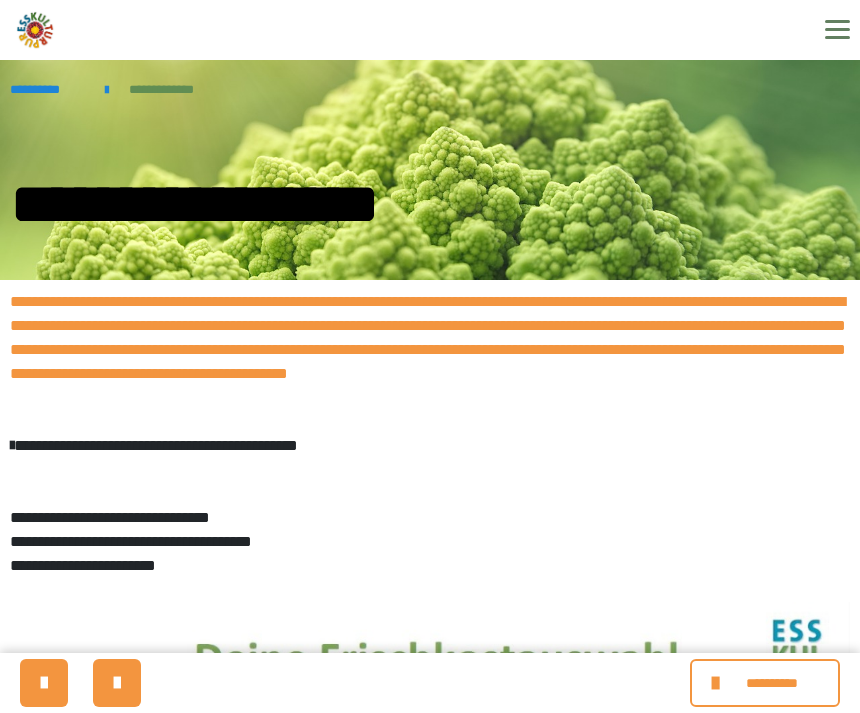 click at bounding box center (117, 683) 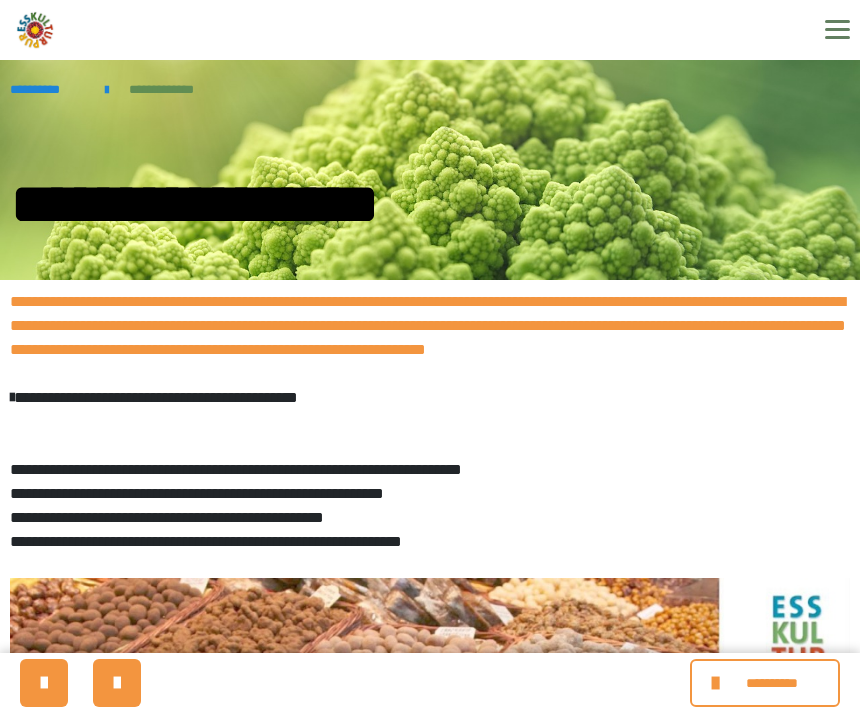 click at bounding box center [117, 683] 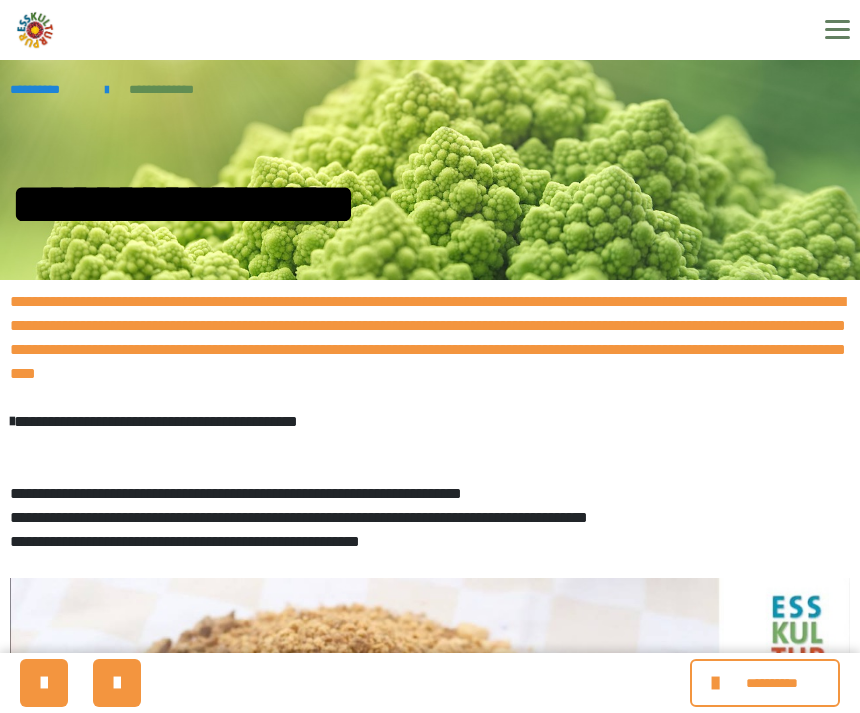 click at bounding box center [117, 683] 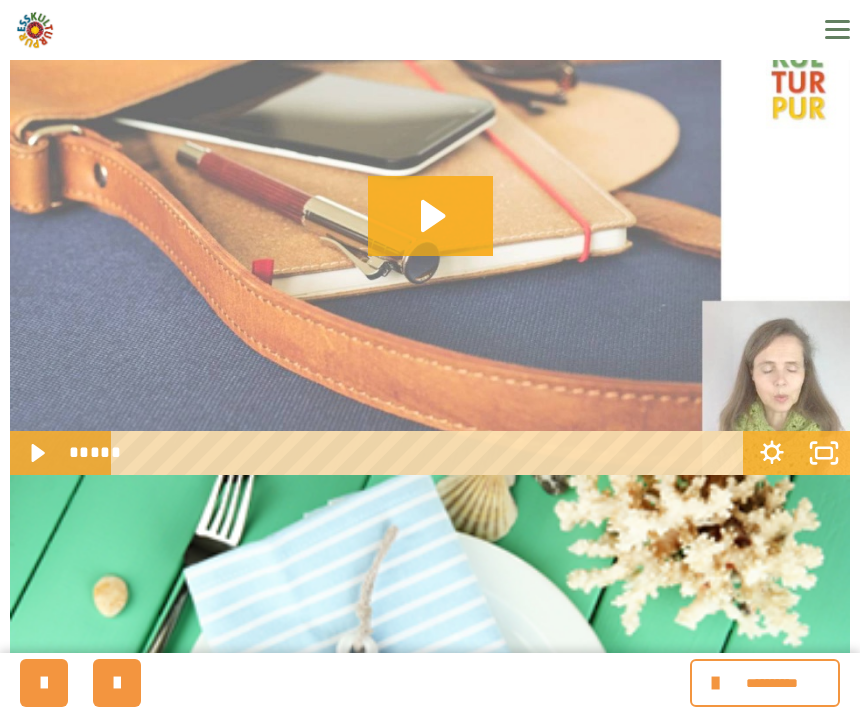 scroll, scrollTop: 595, scrollLeft: 0, axis: vertical 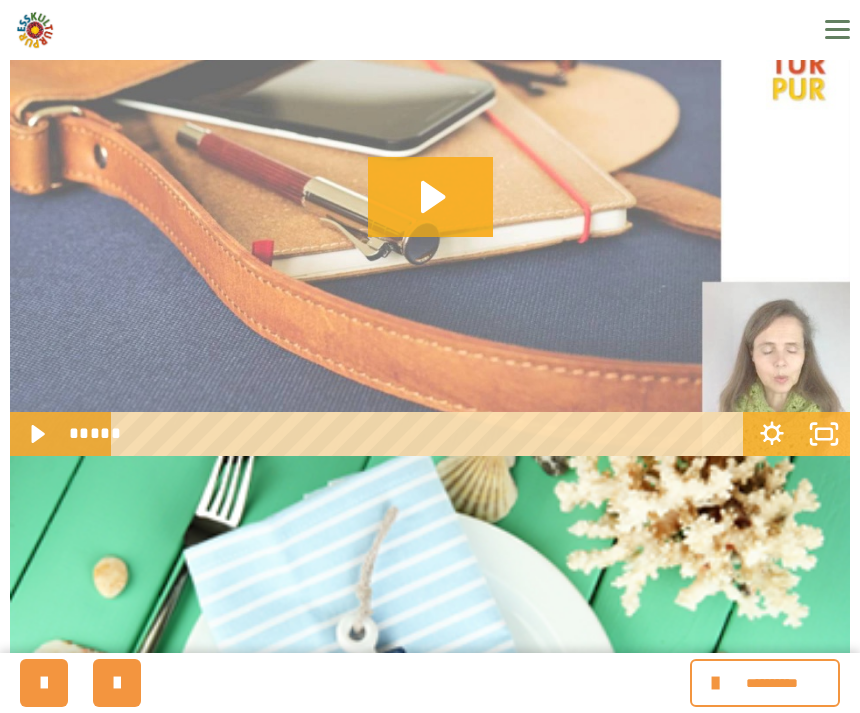click 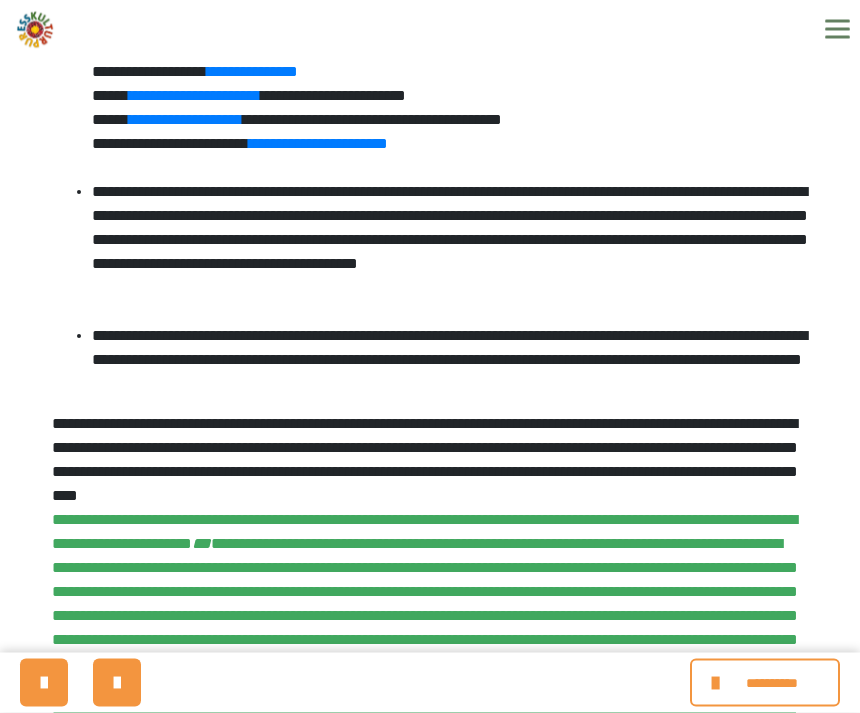 scroll, scrollTop: 1597, scrollLeft: 0, axis: vertical 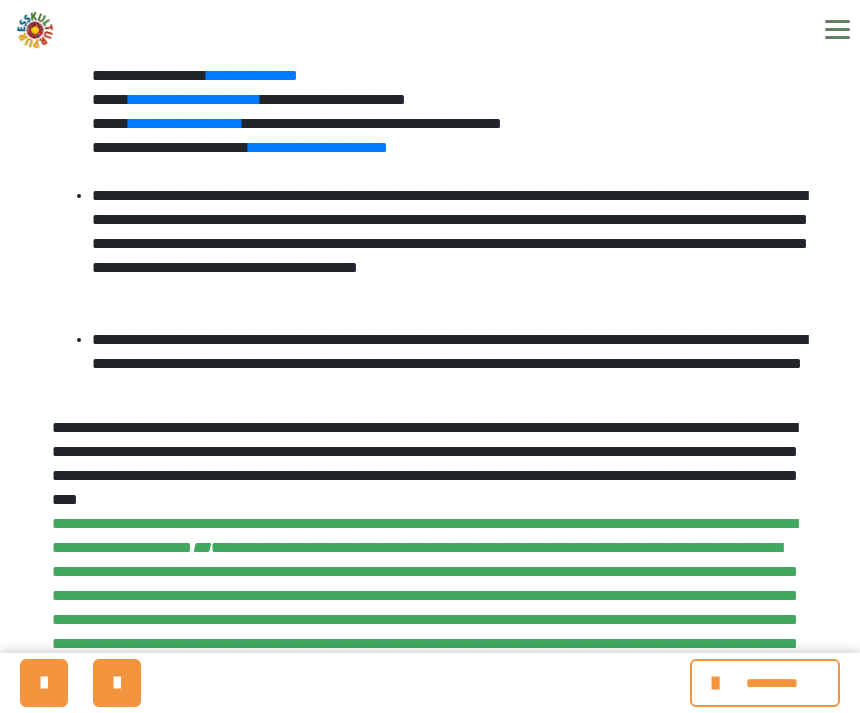 click at bounding box center [117, 683] 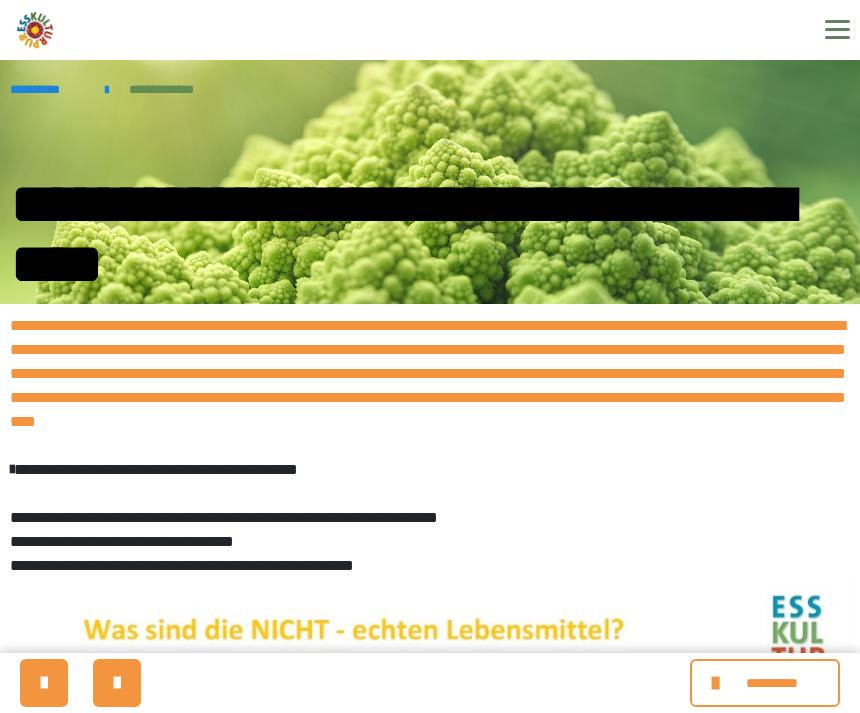 click at bounding box center (117, 683) 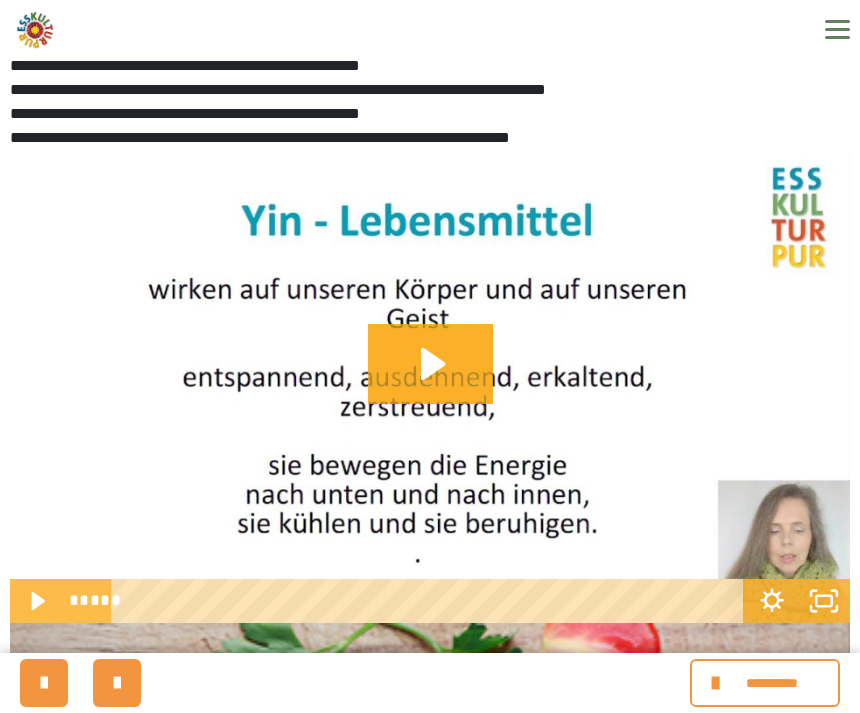 scroll, scrollTop: 482, scrollLeft: 0, axis: vertical 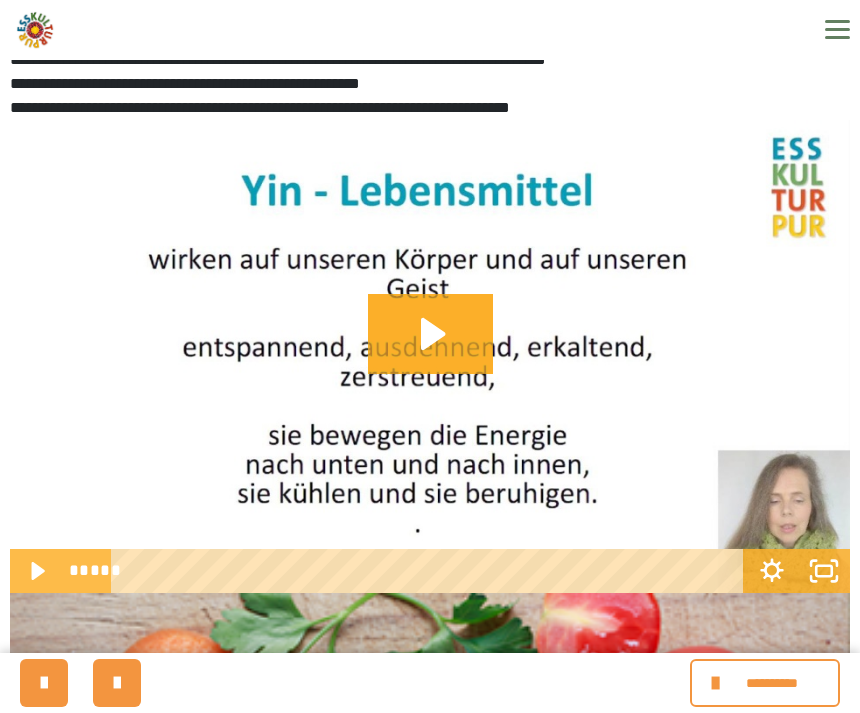 click 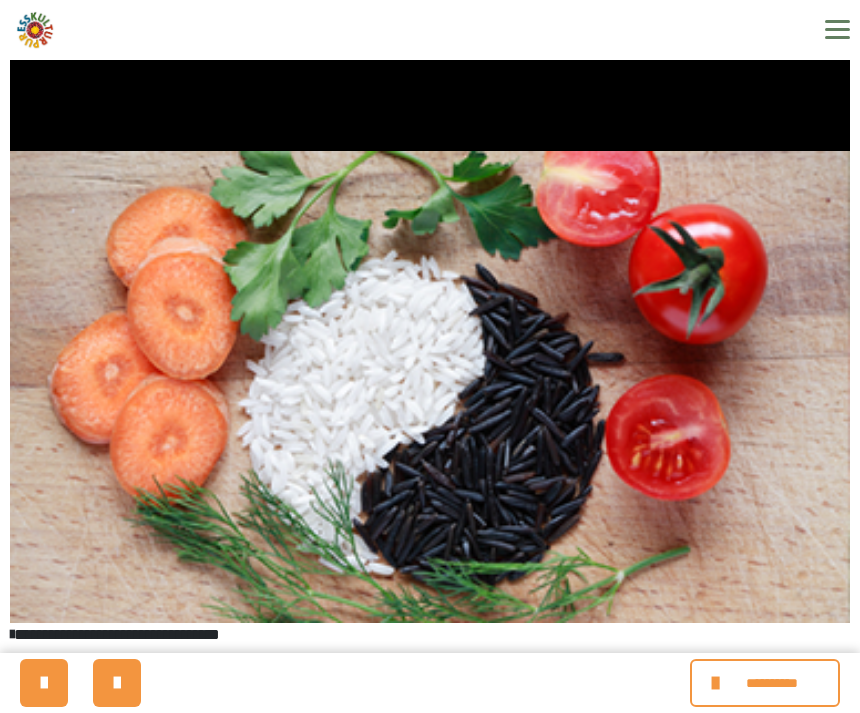 scroll, scrollTop: 883, scrollLeft: 0, axis: vertical 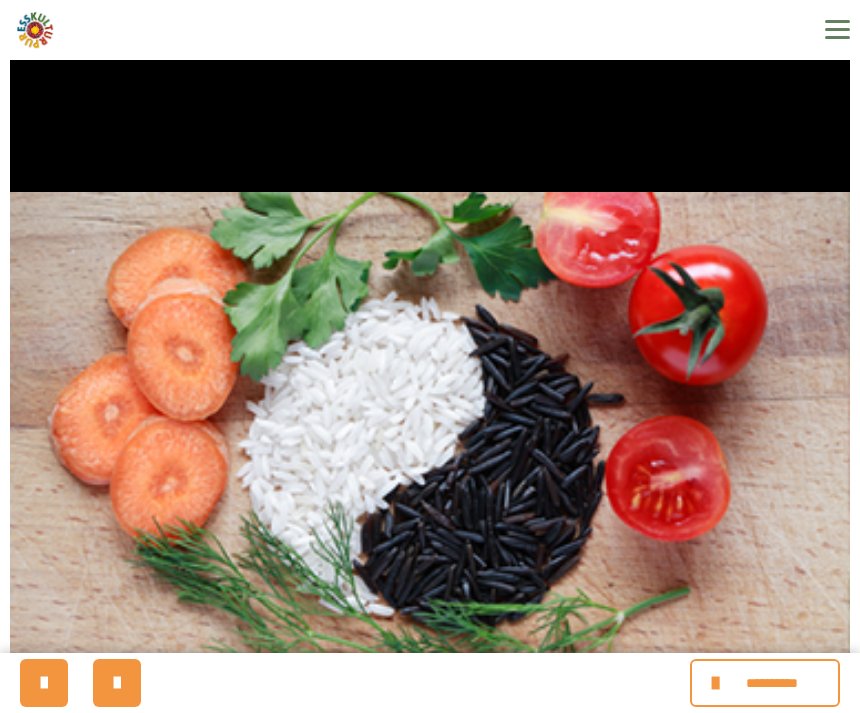 click at bounding box center (430, 428) 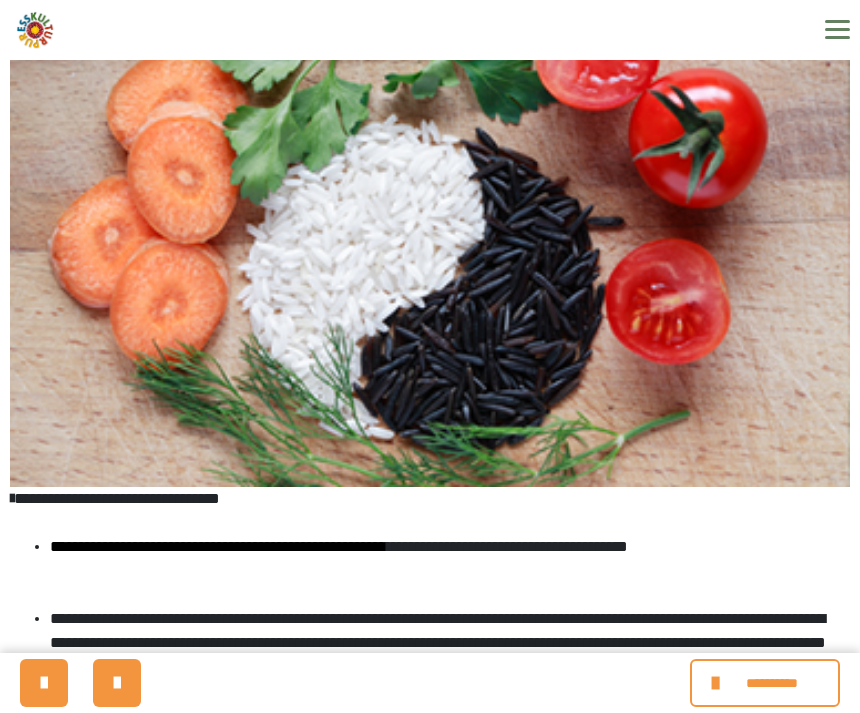 scroll, scrollTop: 1043, scrollLeft: 0, axis: vertical 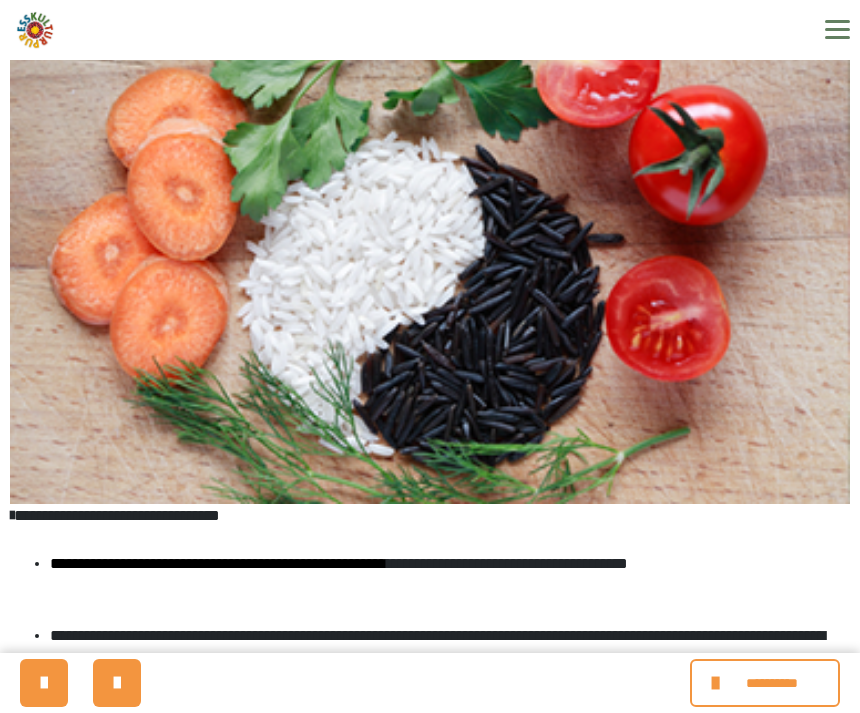 click at bounding box center (430, 268) 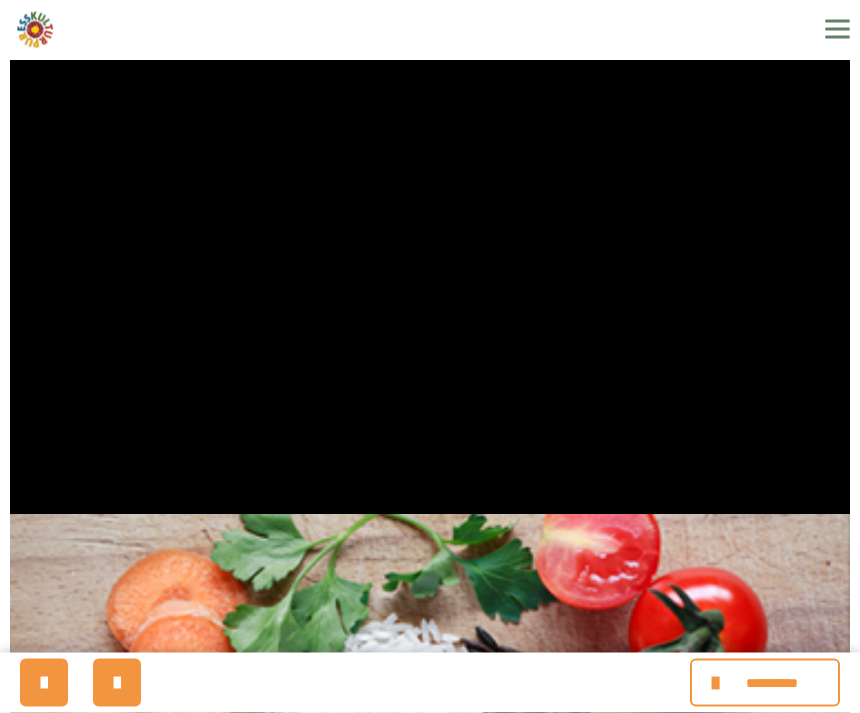scroll, scrollTop: 568, scrollLeft: 0, axis: vertical 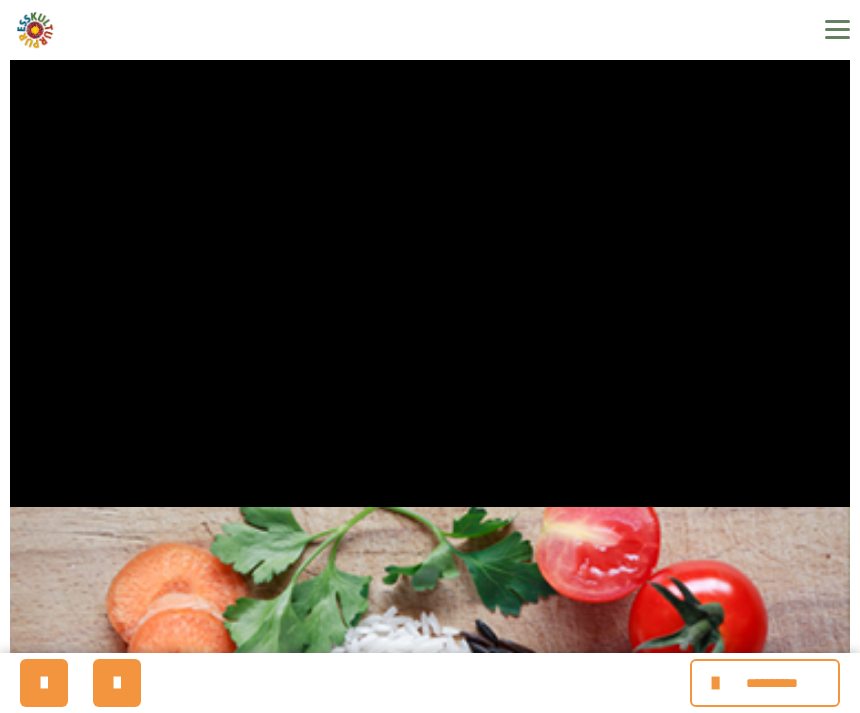 click at bounding box center [430, 270] 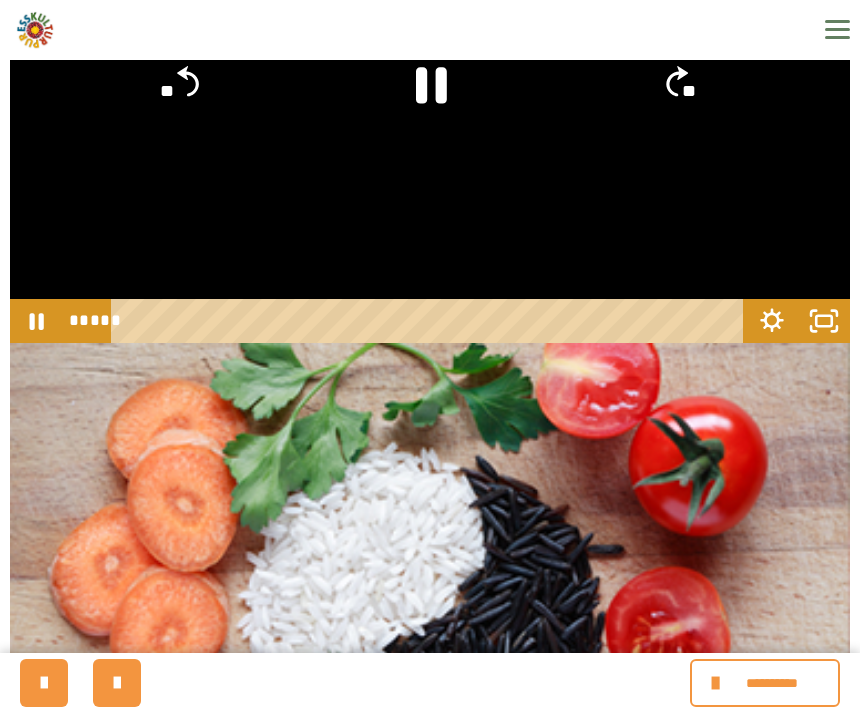 scroll, scrollTop: 734, scrollLeft: 0, axis: vertical 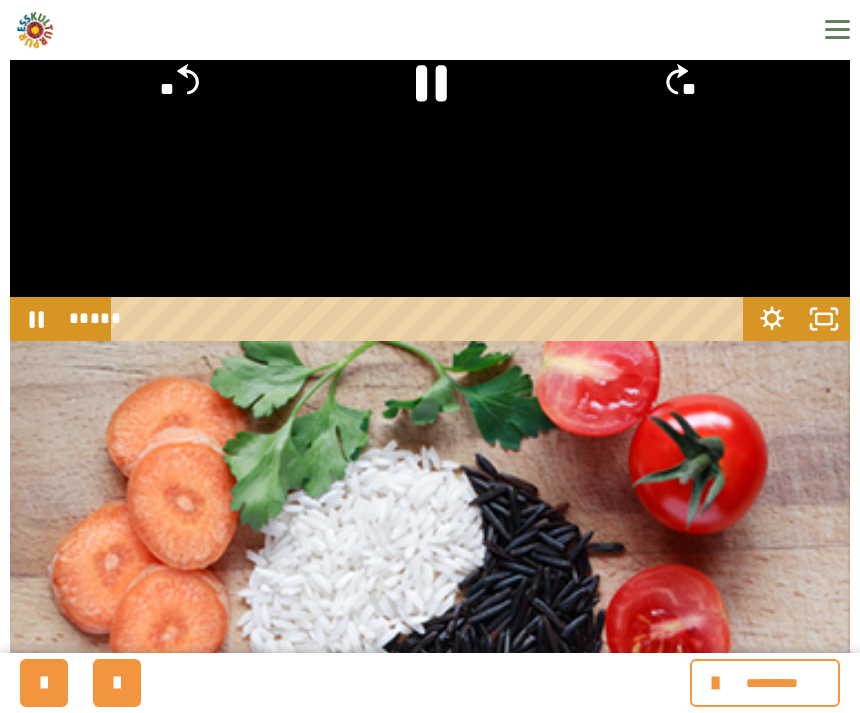 click 